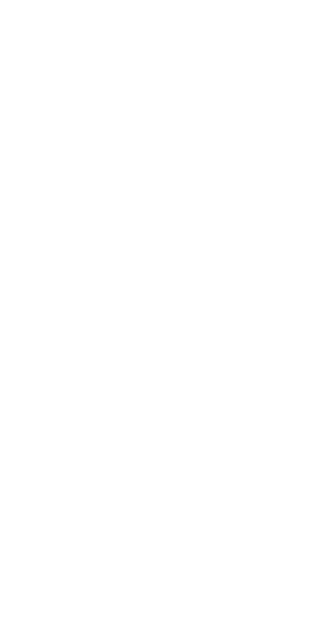 scroll, scrollTop: 0, scrollLeft: 0, axis: both 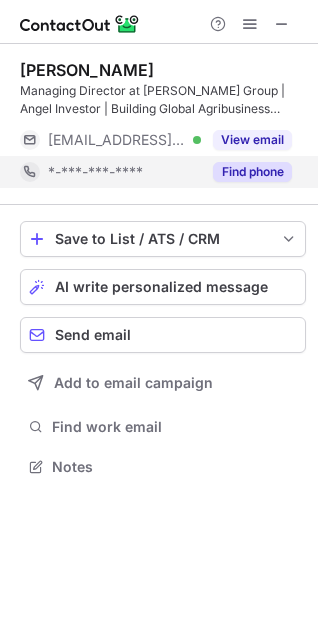 click on "Find phone" at bounding box center (252, 172) 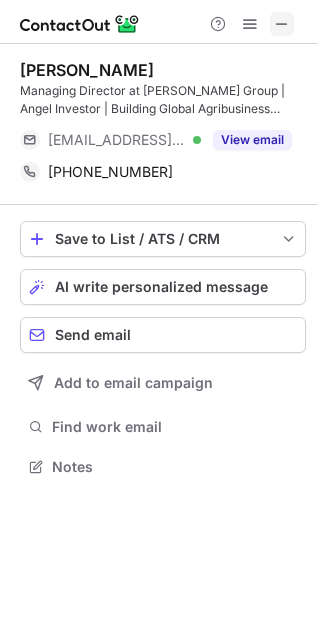 click at bounding box center (282, 24) 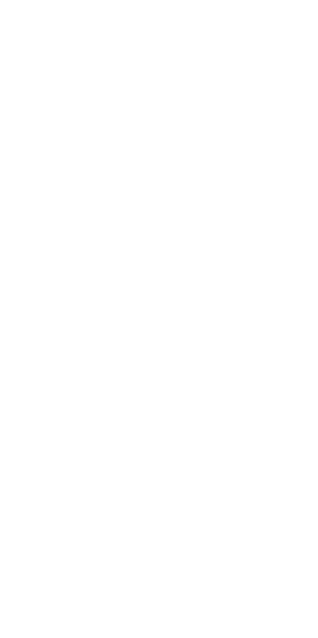 scroll, scrollTop: 0, scrollLeft: 0, axis: both 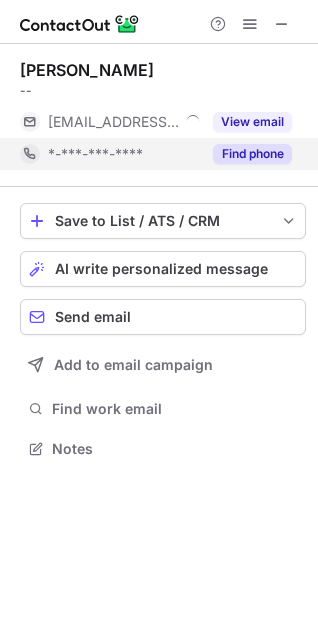drag, startPoint x: 261, startPoint y: 163, endPoint x: 272, endPoint y: 150, distance: 17.029387 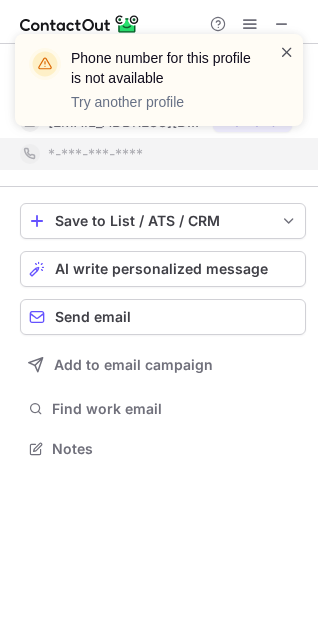 click at bounding box center (287, 52) 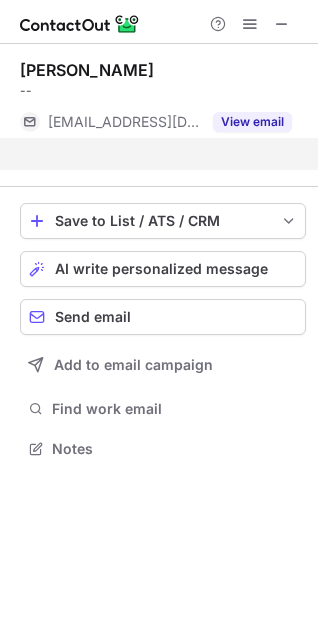 scroll, scrollTop: 403, scrollLeft: 318, axis: both 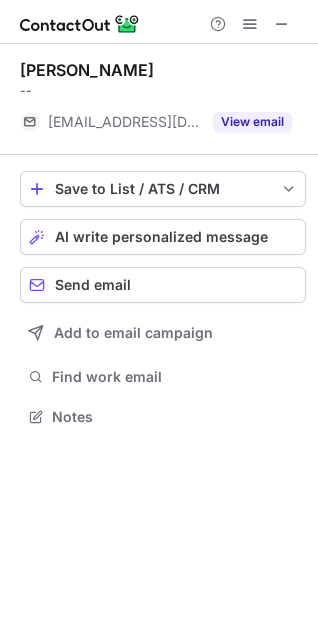 click on "Phone number for this profile is not available Try another profile" at bounding box center [159, 34] 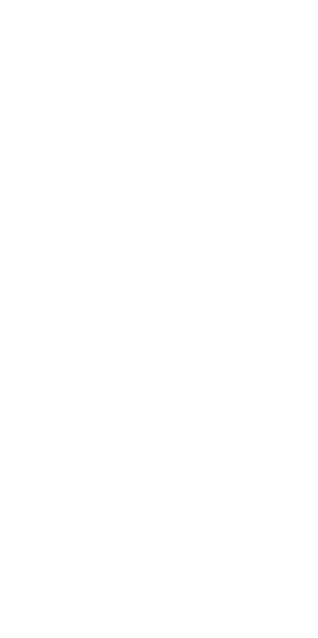 scroll, scrollTop: 0, scrollLeft: 0, axis: both 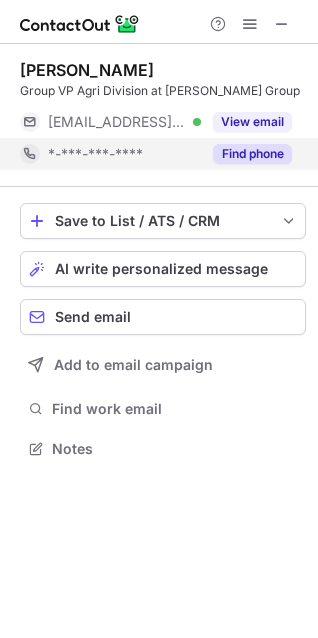 click on "Find phone" at bounding box center (252, 154) 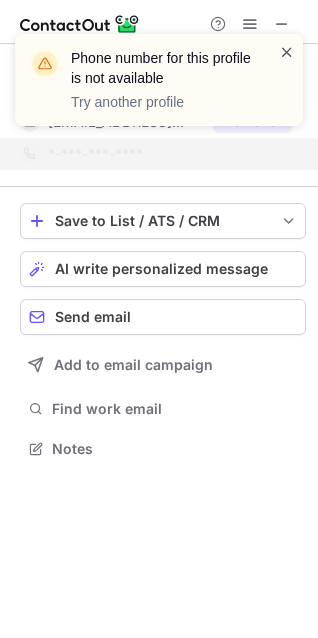 click at bounding box center (287, 52) 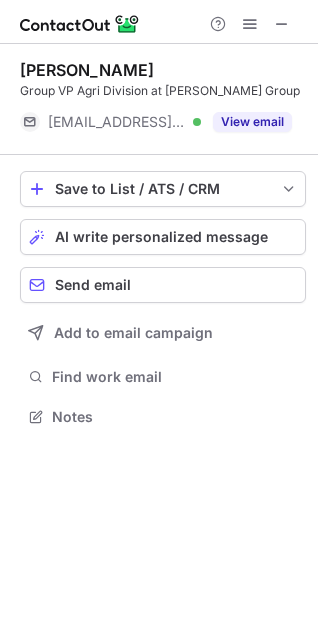 scroll, scrollTop: 403, scrollLeft: 318, axis: both 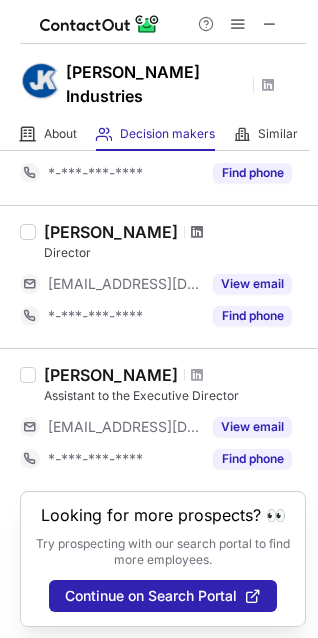 click at bounding box center [197, 232] 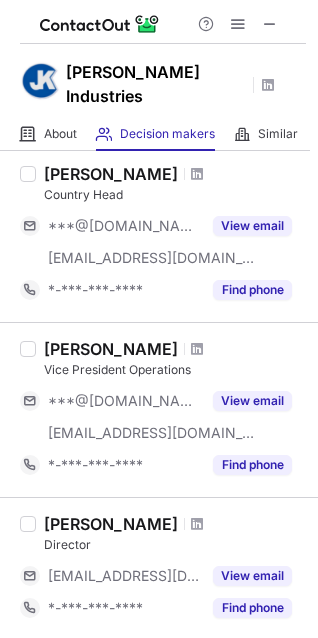 scroll, scrollTop: 83, scrollLeft: 0, axis: vertical 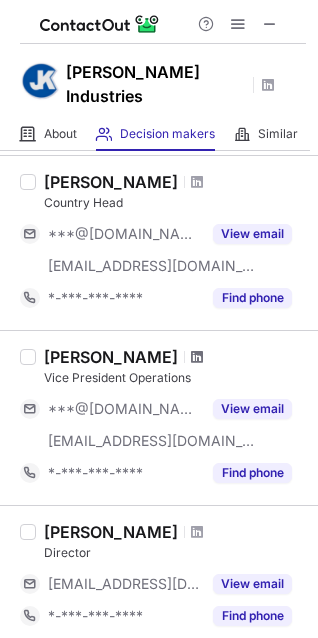 click at bounding box center (197, 357) 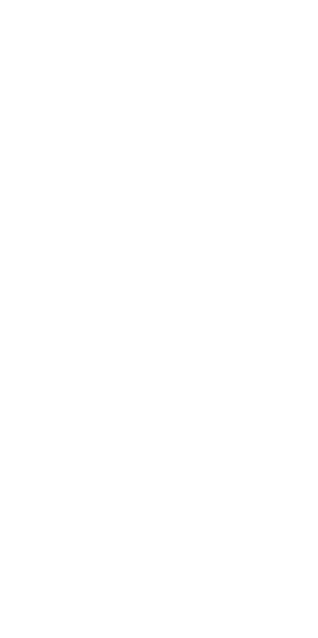 scroll, scrollTop: 0, scrollLeft: 0, axis: both 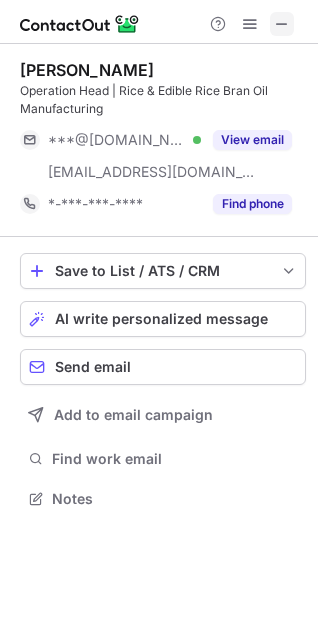 click at bounding box center [282, 24] 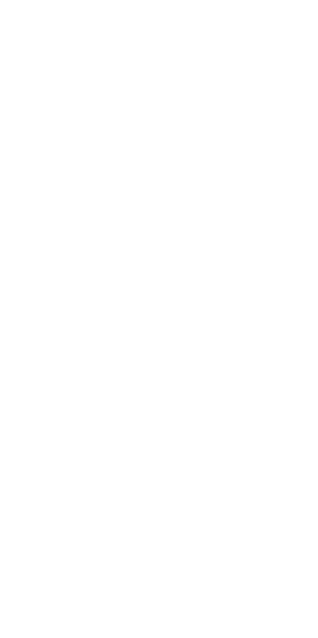 scroll, scrollTop: 0, scrollLeft: 0, axis: both 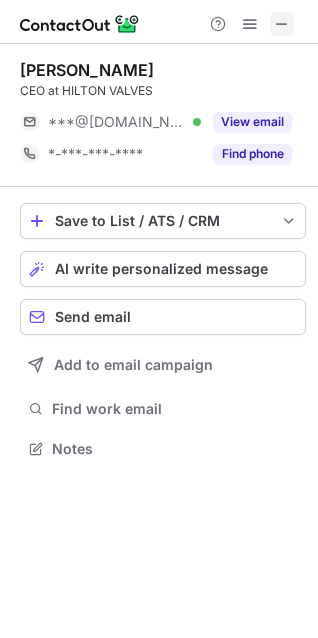 click at bounding box center (282, 24) 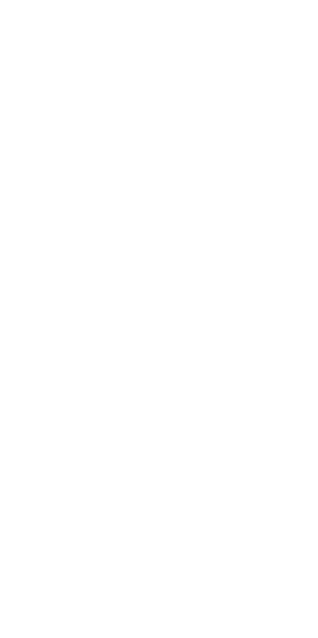 scroll, scrollTop: 0, scrollLeft: 0, axis: both 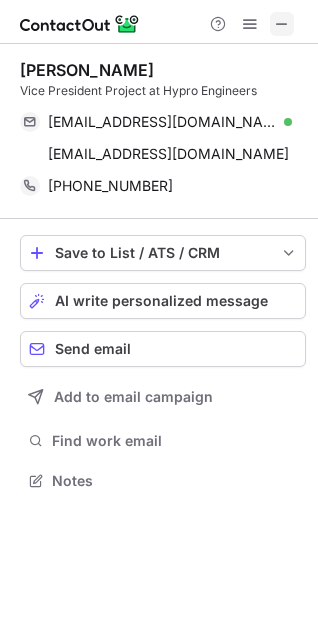 click at bounding box center [282, 24] 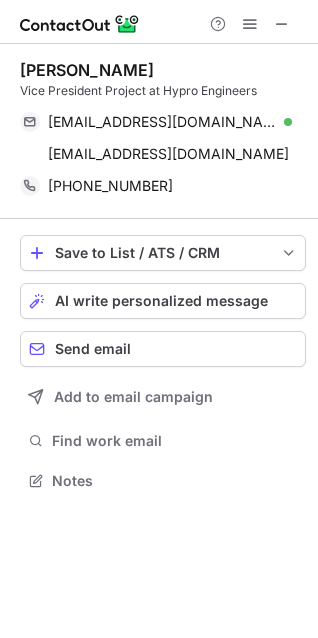 scroll, scrollTop: 467, scrollLeft: 318, axis: both 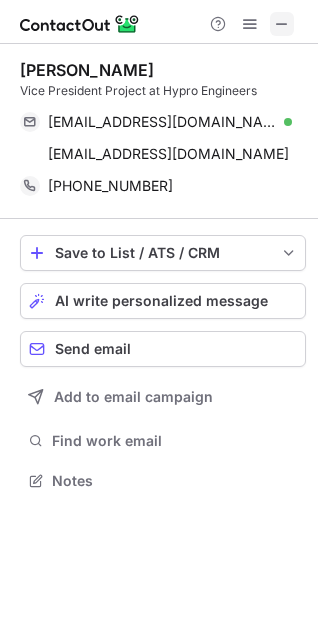 click at bounding box center [282, 24] 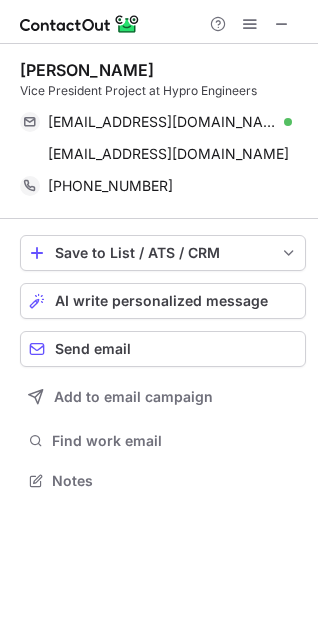 drag, startPoint x: 275, startPoint y: 19, endPoint x: 190, endPoint y: 19, distance: 85 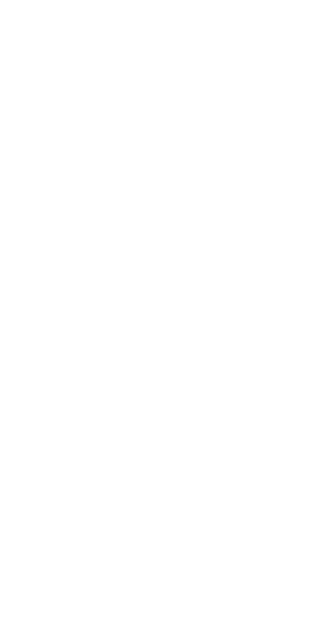 scroll, scrollTop: 0, scrollLeft: 0, axis: both 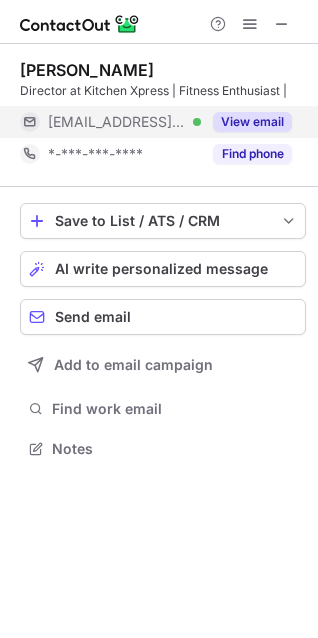 click on "View email" at bounding box center [246, 122] 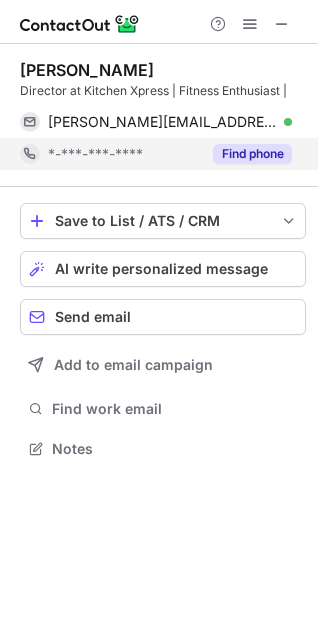 click on "Find phone" at bounding box center [252, 154] 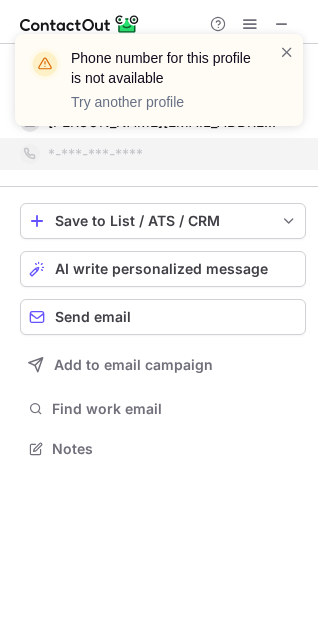 click on "Phone number for this profile is not available Try another profile" at bounding box center (159, 80) 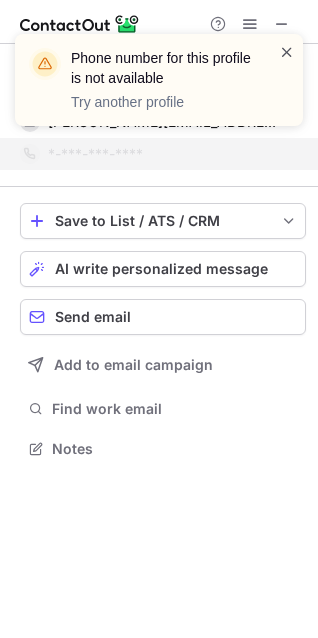 click at bounding box center (287, 52) 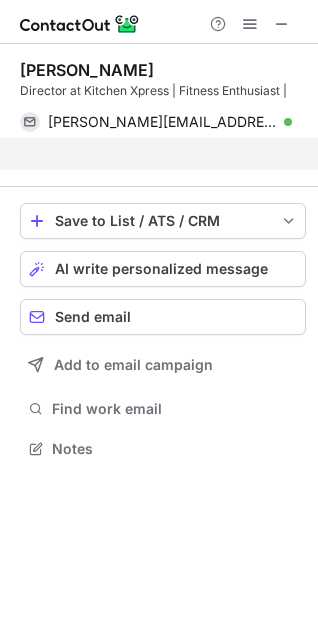 scroll, scrollTop: 403, scrollLeft: 318, axis: both 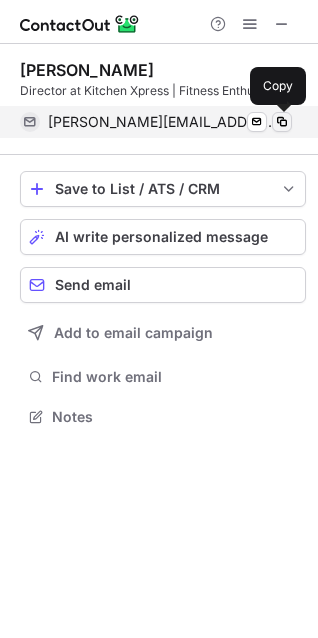 click at bounding box center [282, 122] 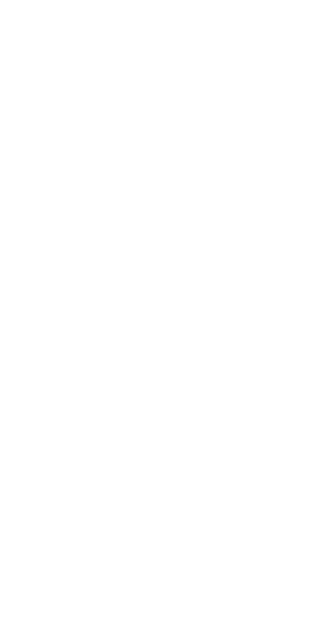 scroll, scrollTop: 0, scrollLeft: 0, axis: both 